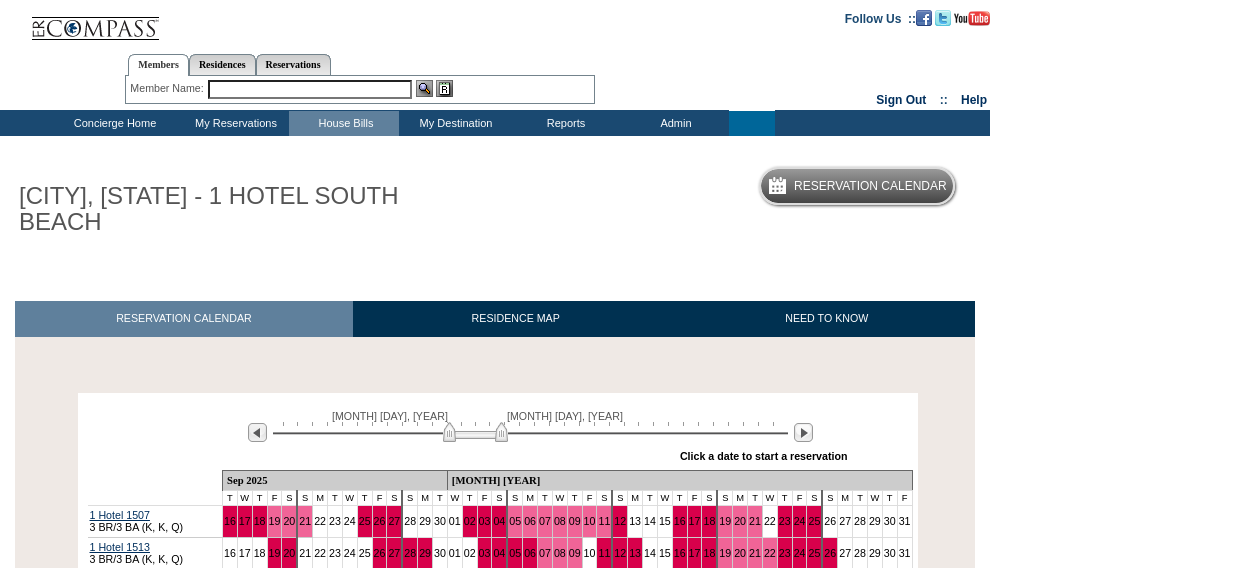 scroll, scrollTop: 266, scrollLeft: 0, axis: vertical 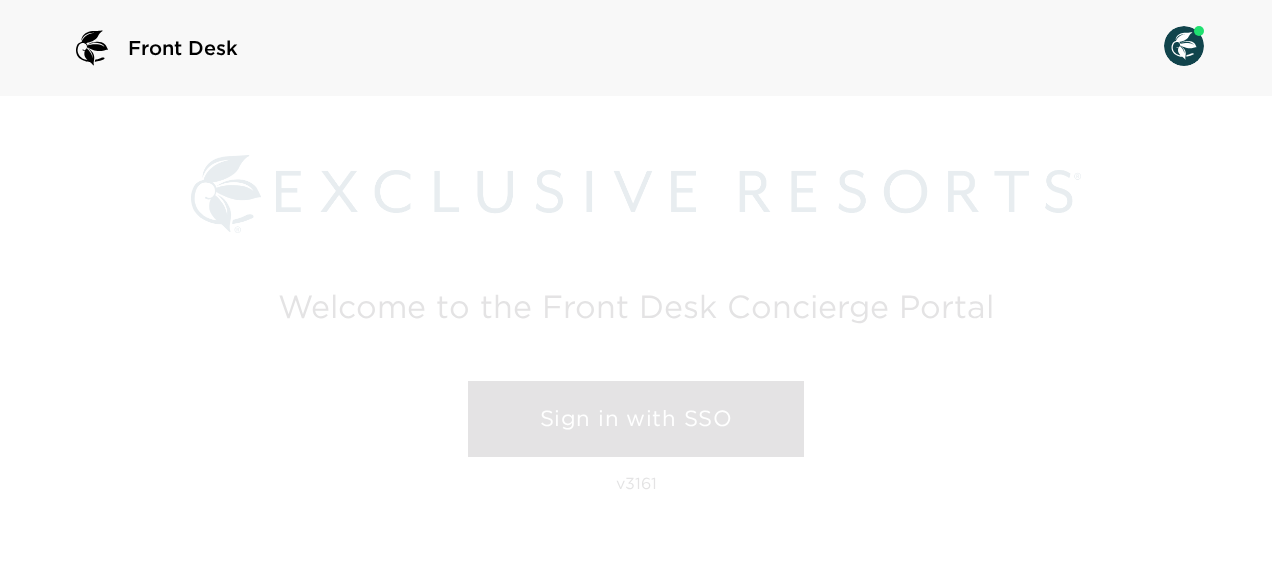 click on "Sign in with SSO" at bounding box center [636, 419] 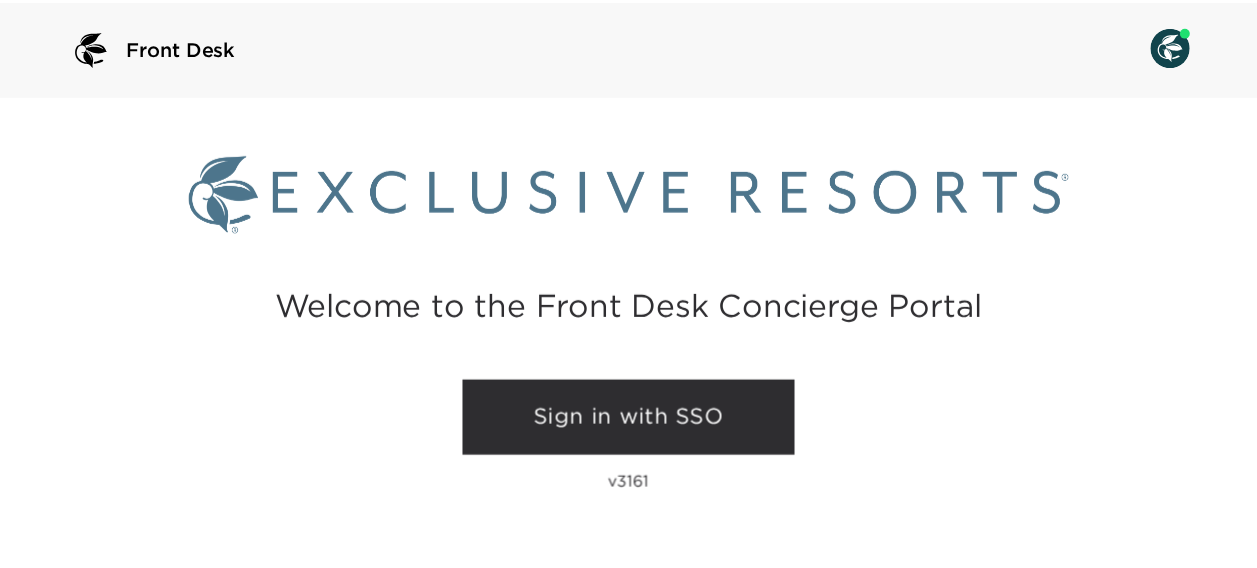 scroll, scrollTop: 0, scrollLeft: 0, axis: both 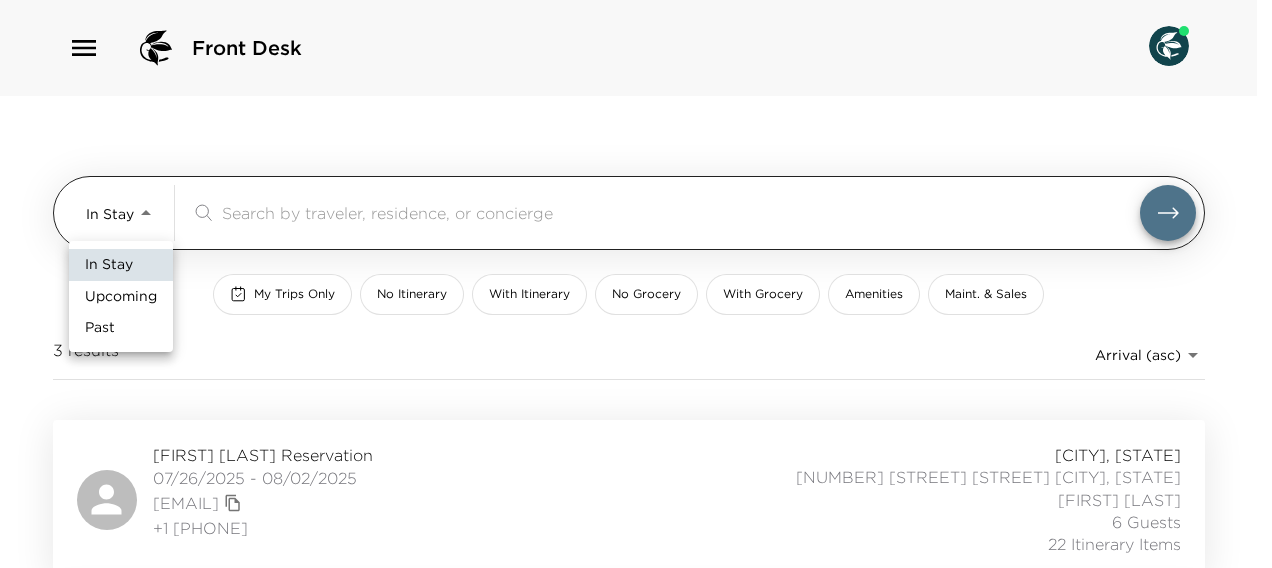 click on "Front Desk In Stay In-Stay ​ My Trips Only No Itinerary With Itinerary No Grocery With Grocery Amenities Maint. & Sales 3 results Arrival (asc) reservations_prod_arrival_asc [FIRST] [LAST] Reservation [DATE] - [DATE] [EMAIL] +1 [PHONE] [CITY], [STATE] [NUMBER] [STREET] [STREET] [CITY], [STATE] [FIRST] [LAST] [NUMBER] Guests [NUMBER] Itinerary Items [FIRST] [LAST] Reservation [DATE] - [DATE] [EMAIL] [PHONE] [CITY], [STATE] [NUMBER] [STREET] [STREET] [CITY], [STATE] [FIRST] [LAST] [NUMBER] Guest [NUMBER] Itinerary Items [FIRST] [LAST] Reservation [DATE] - [DATE] [EMAIL] [PHONE] [CITY], [STATE] [NUMBER] [STREET] [STREET] [CITY], [STATE] [FIRST] [LAST] [NUMBER] Guests [NUMBER] Itinerary Items In Stay Upcoming Past" at bounding box center [636, 284] 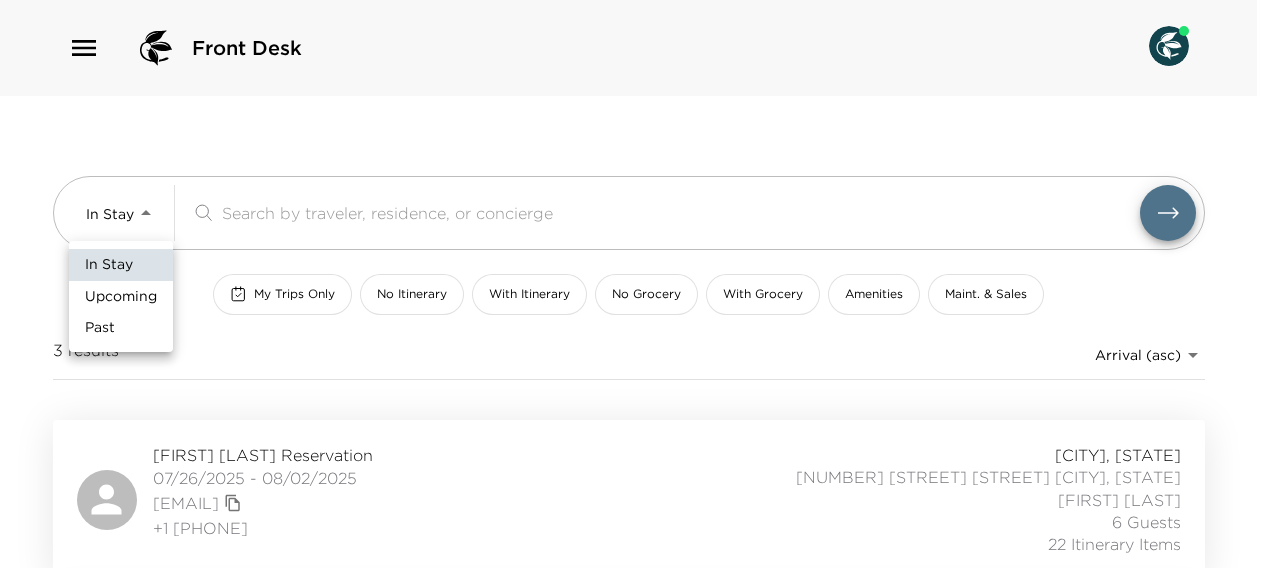 click on "Upcoming" at bounding box center [121, 297] 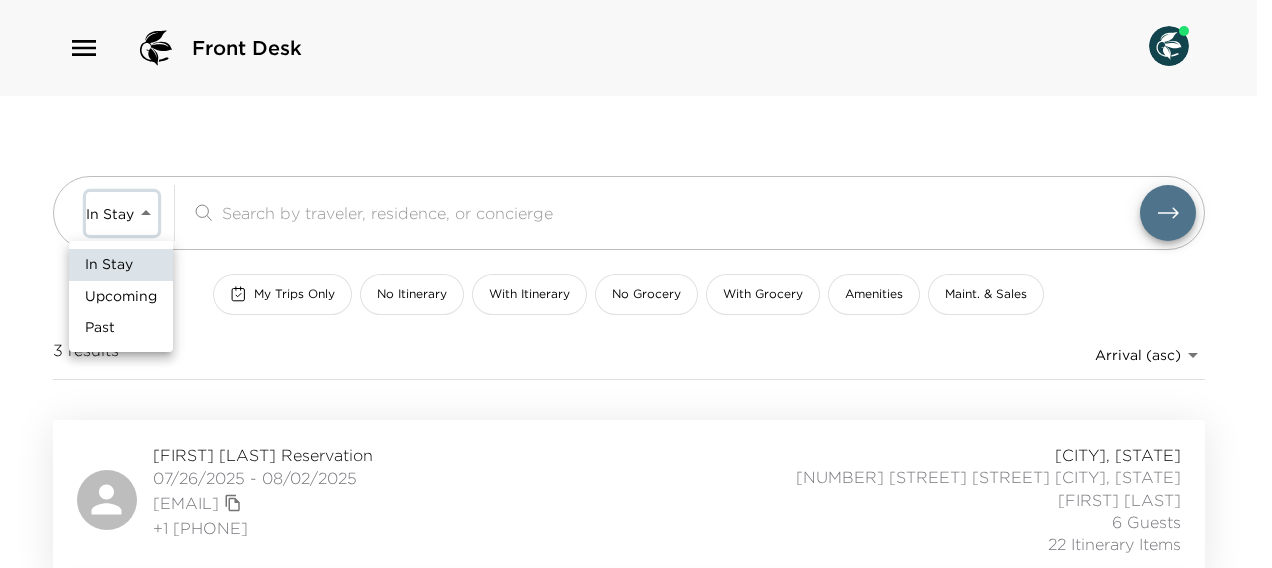 type on "Upcoming" 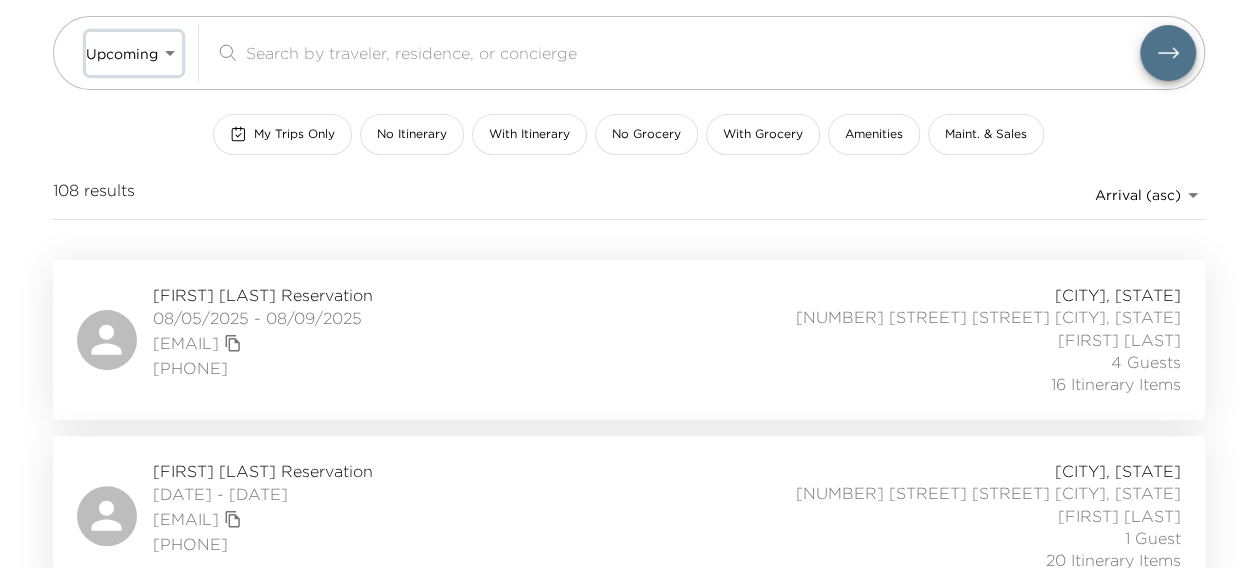 scroll, scrollTop: 240, scrollLeft: 0, axis: vertical 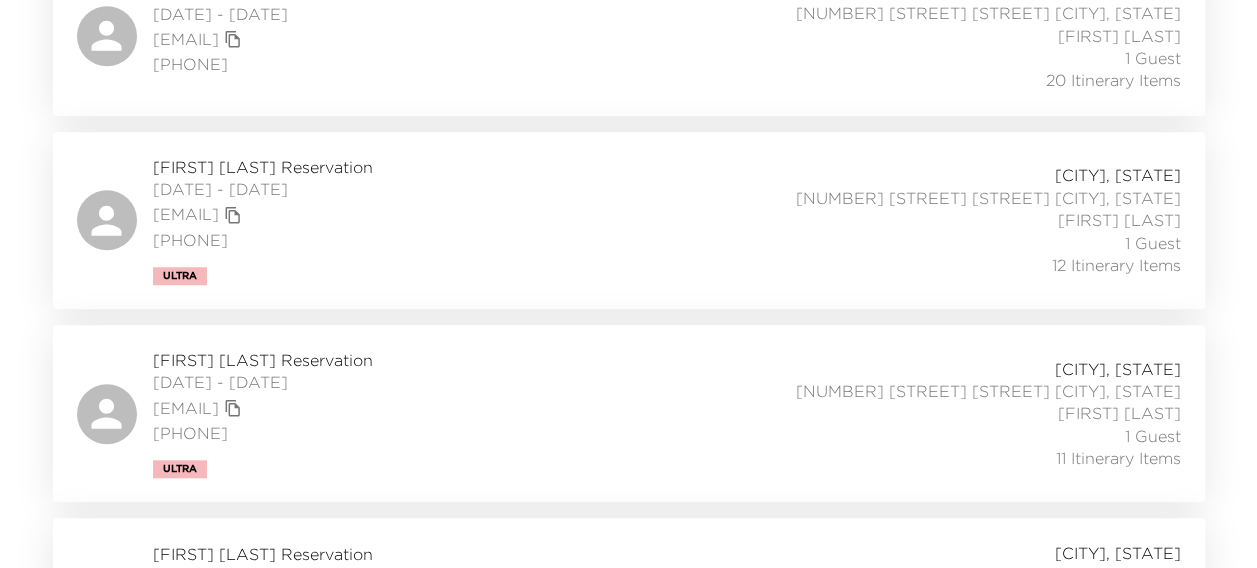 click on "[FIRST] [LAST] Reservation" at bounding box center (263, 360) 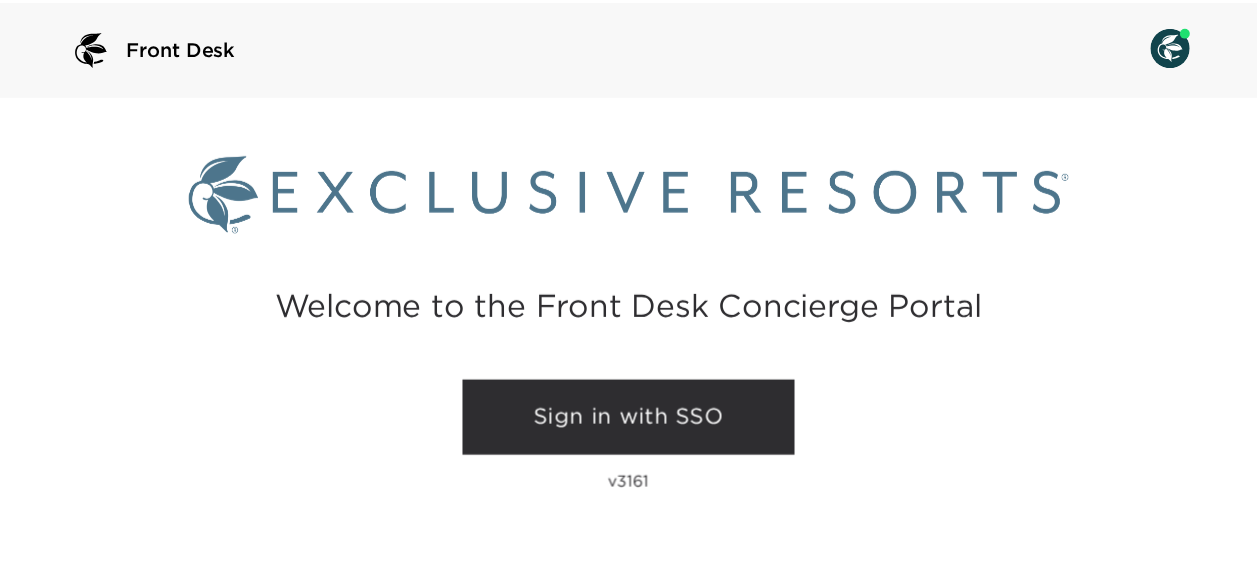 scroll, scrollTop: 0, scrollLeft: 0, axis: both 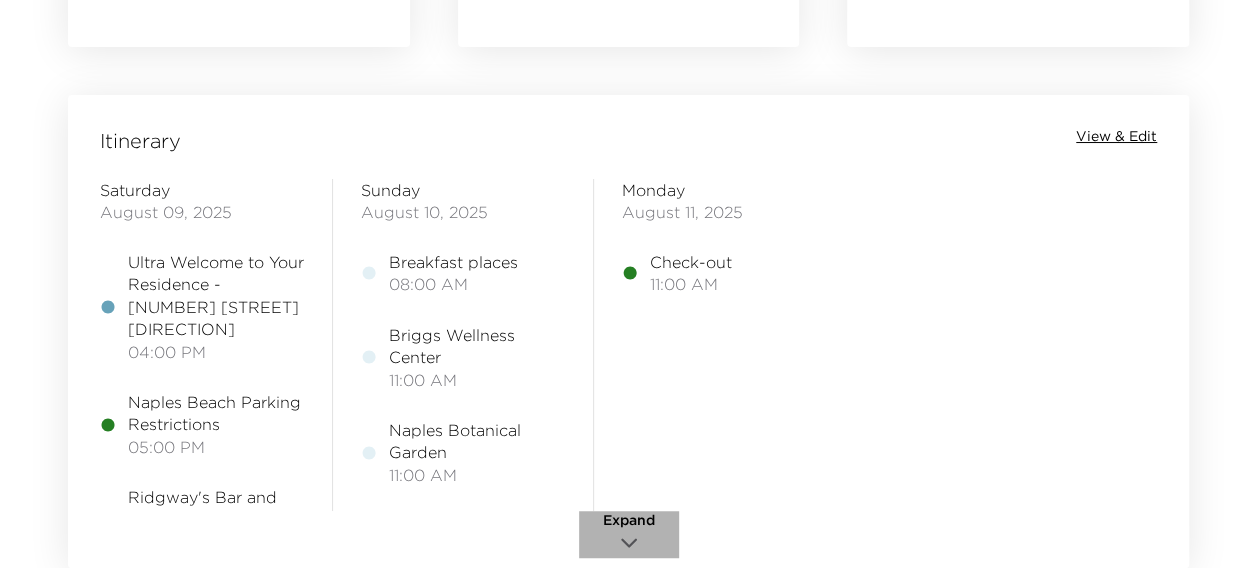 click 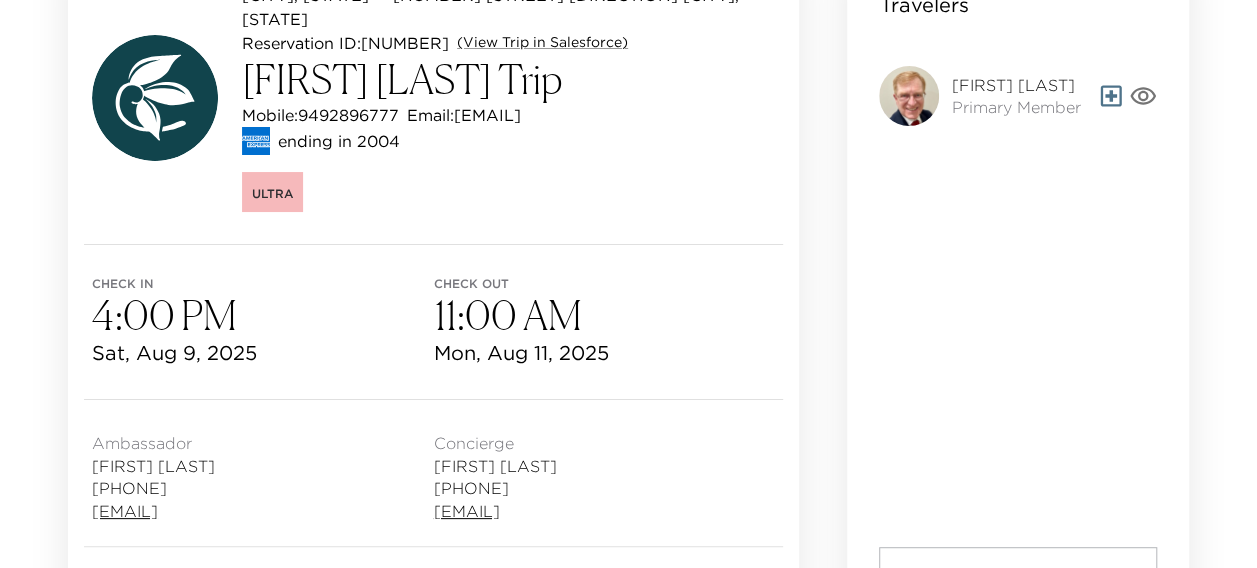 scroll, scrollTop: 186, scrollLeft: 0, axis: vertical 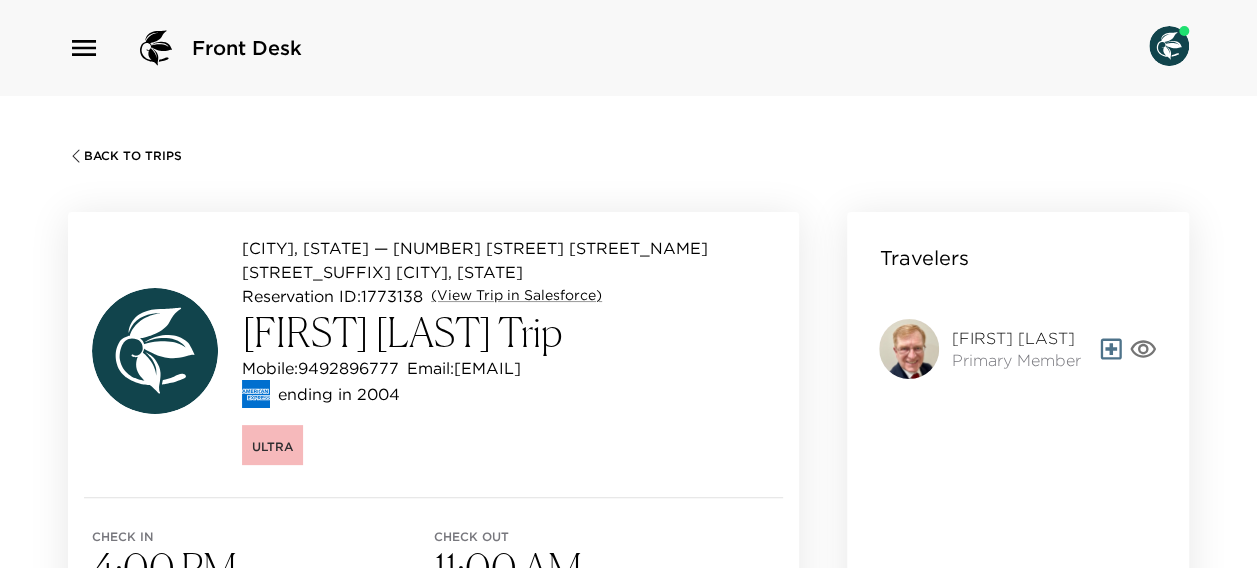 click 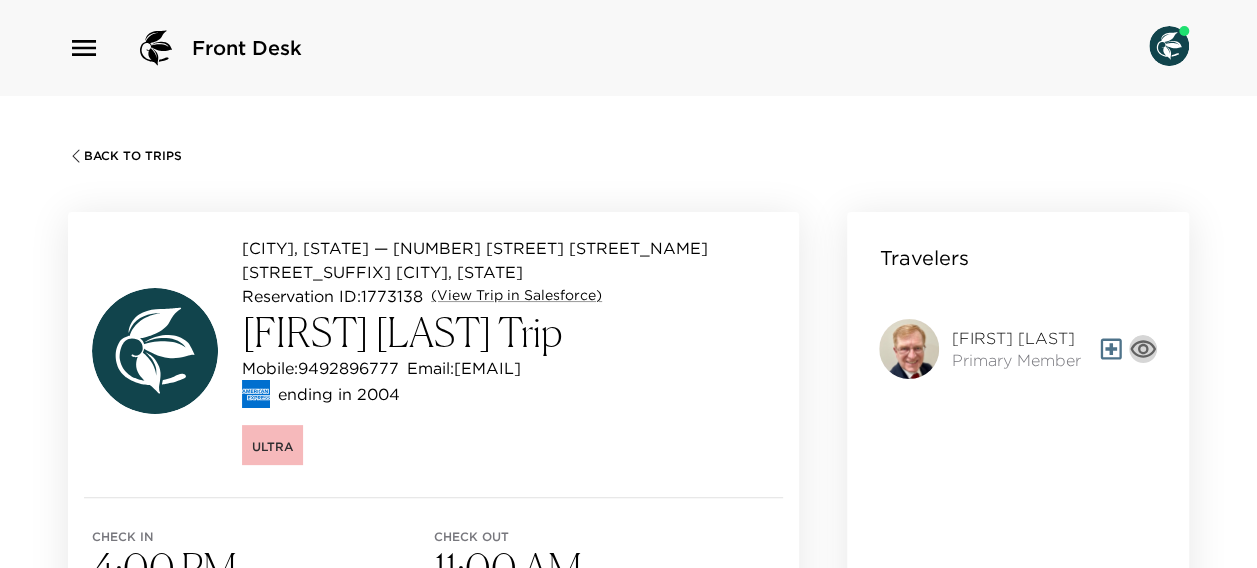 click 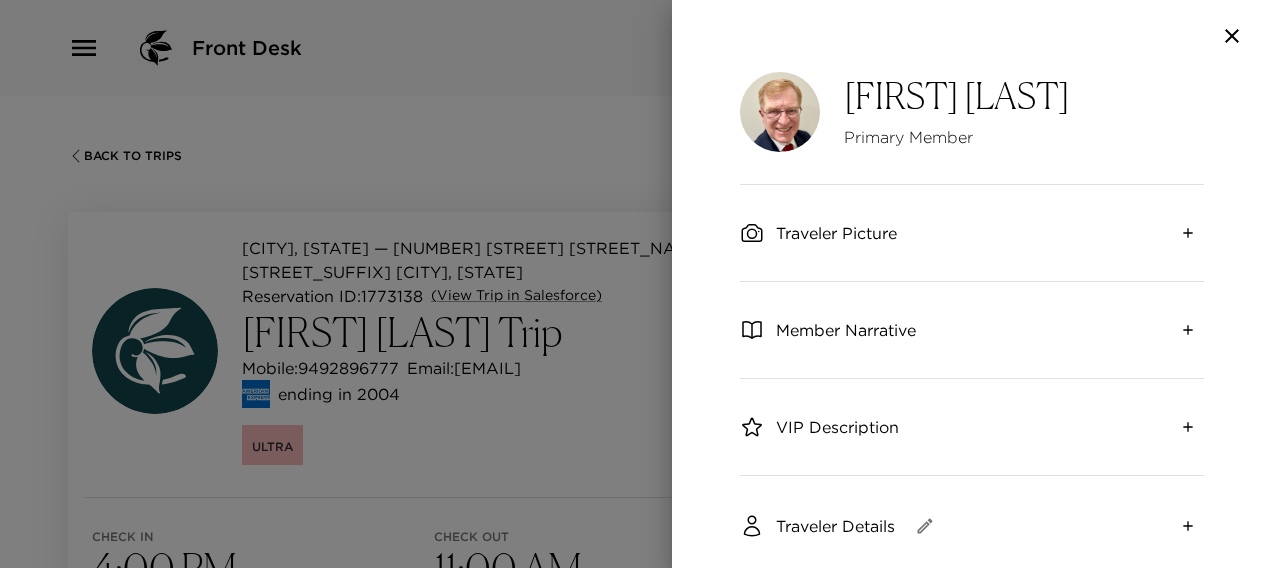 click on "Member Narrative" at bounding box center [972, 330] 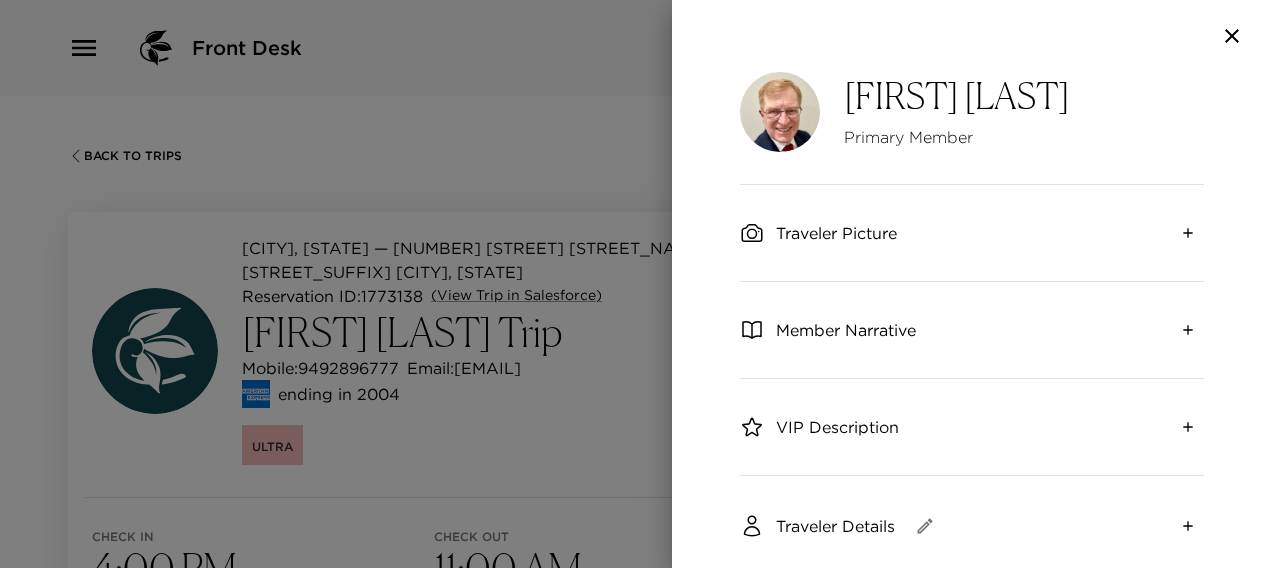 click on "Member Narrative" at bounding box center [972, 330] 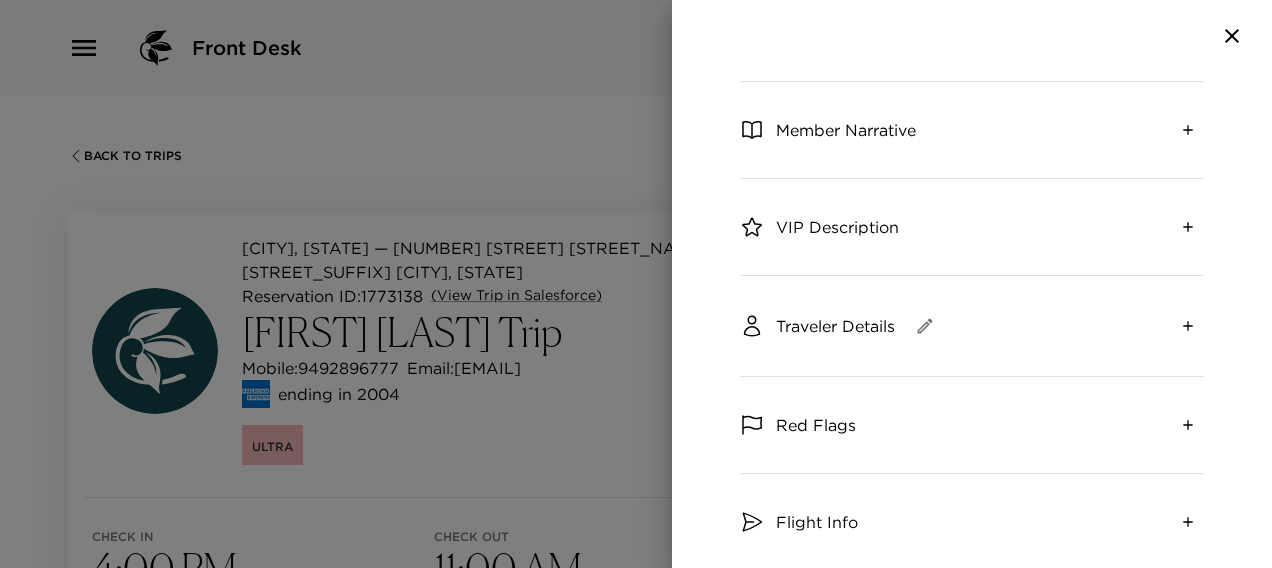 scroll, scrollTop: 280, scrollLeft: 0, axis: vertical 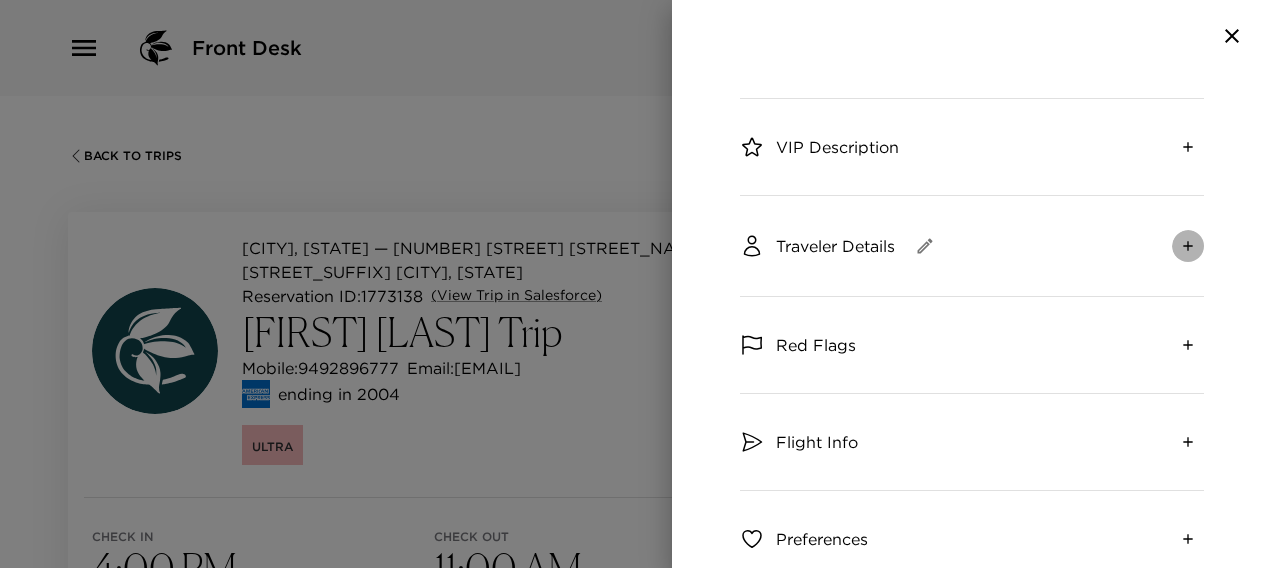 click 